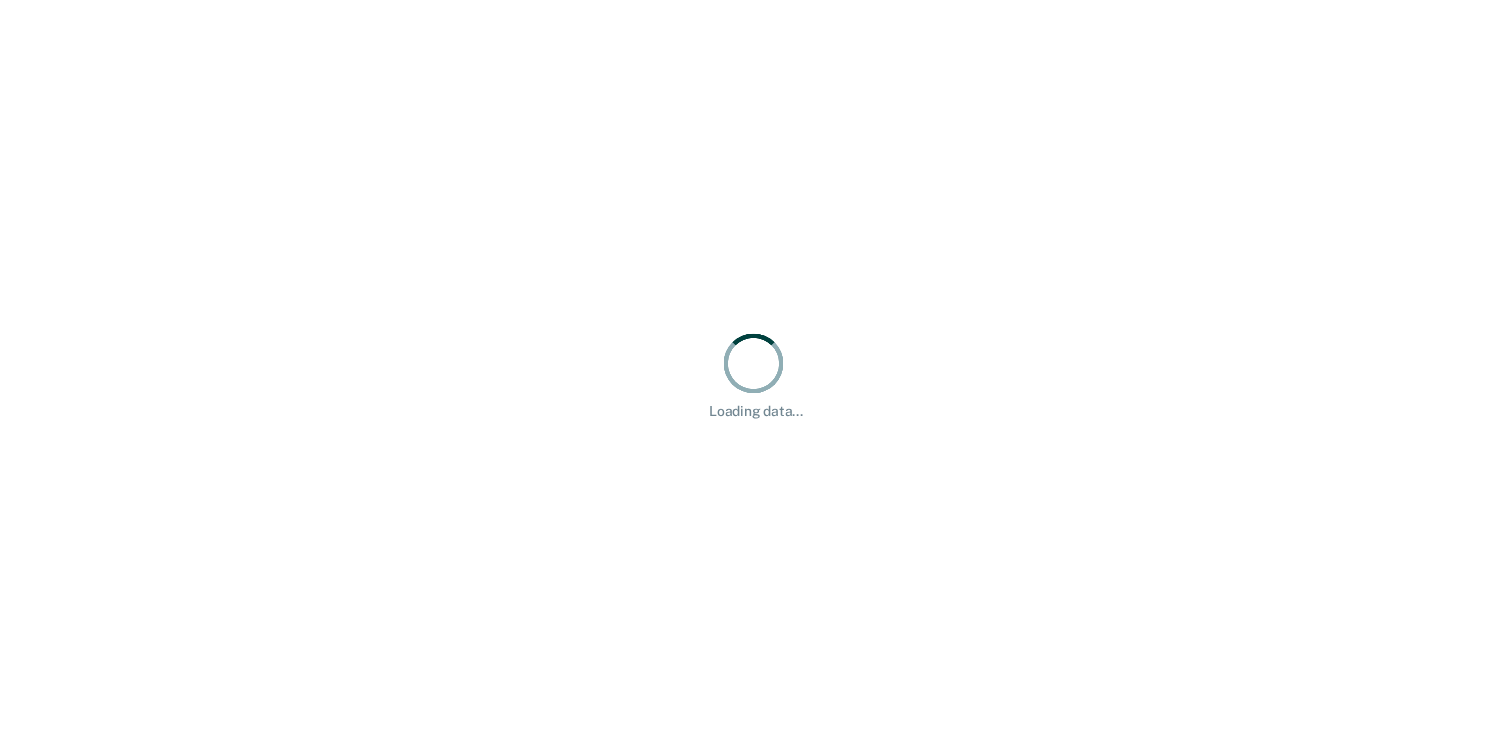 scroll, scrollTop: 0, scrollLeft: 0, axis: both 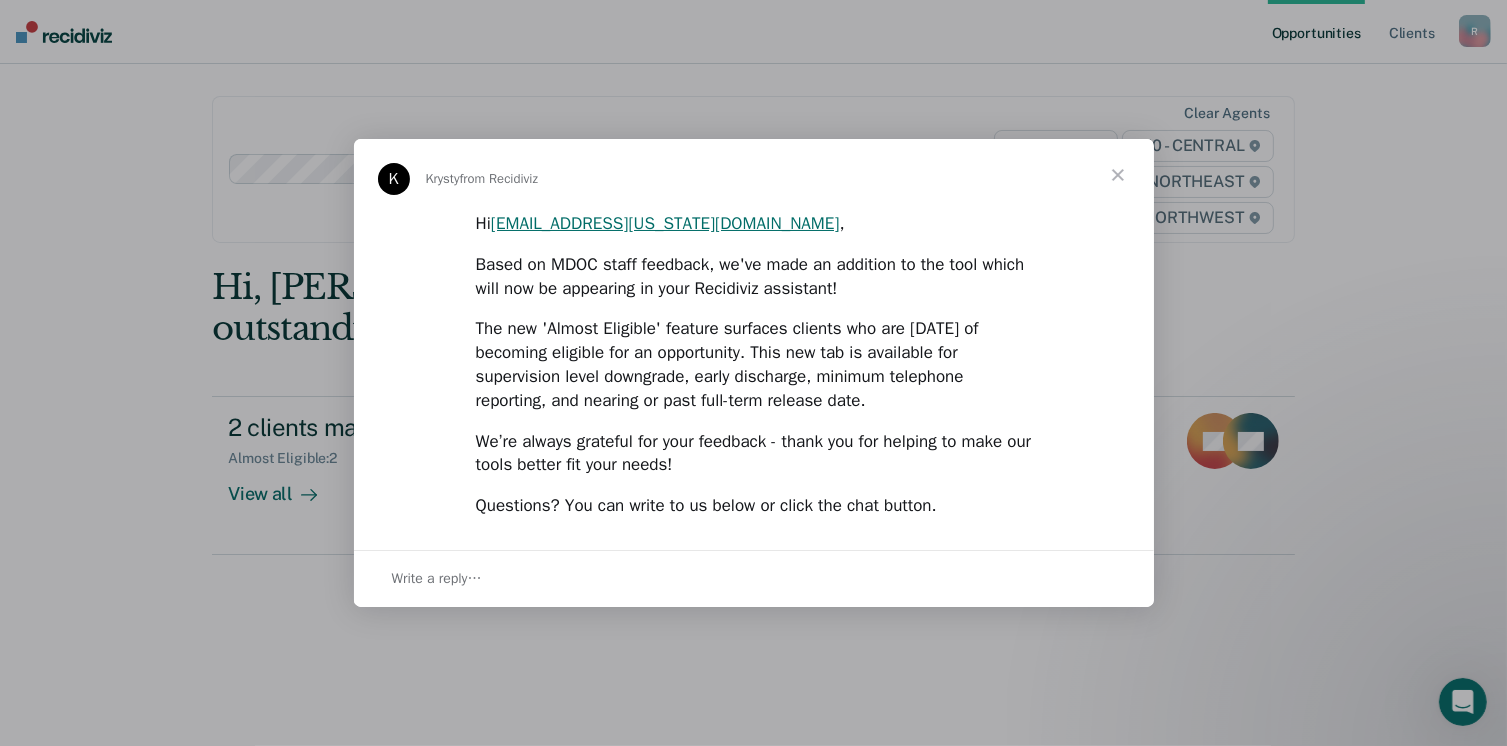 click at bounding box center (1118, 175) 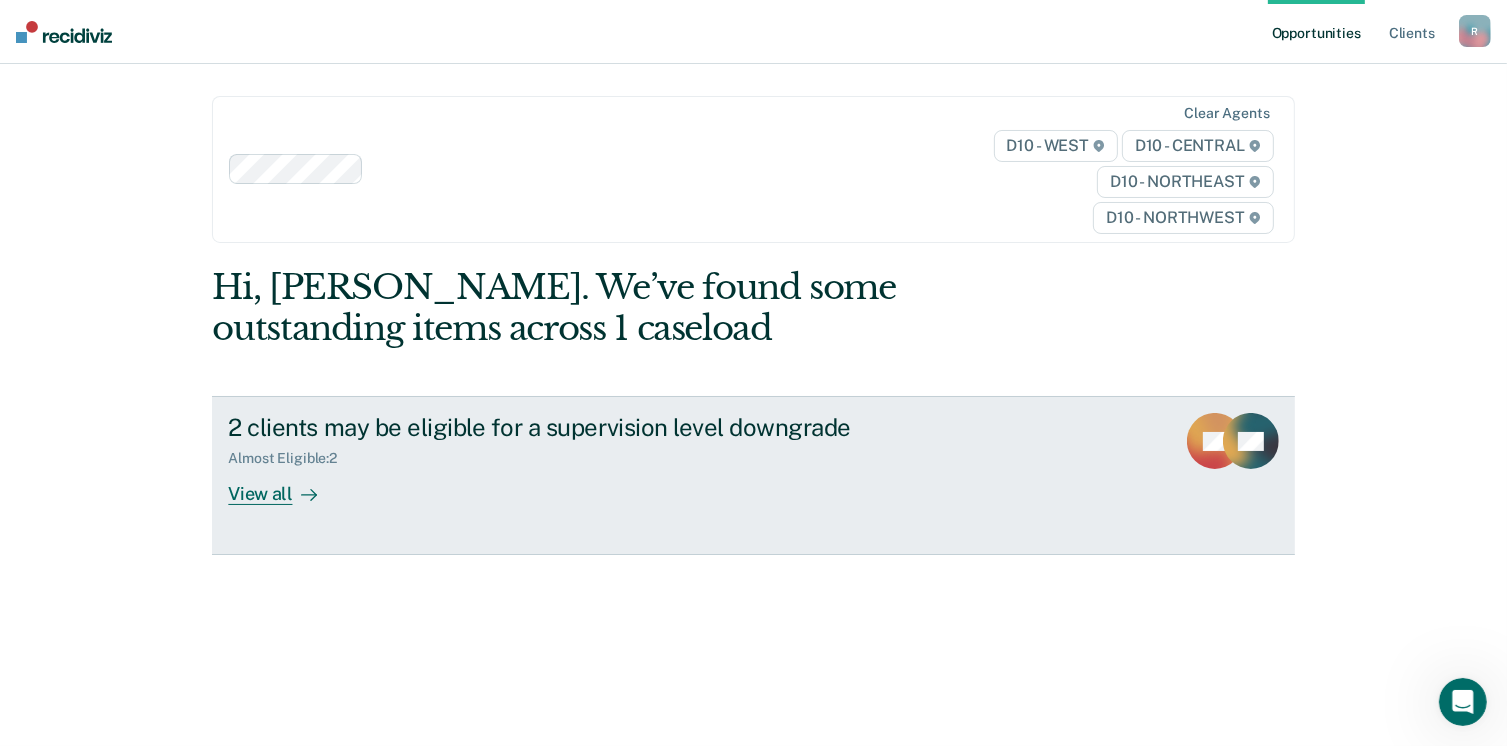 click on "View all" at bounding box center [284, 486] 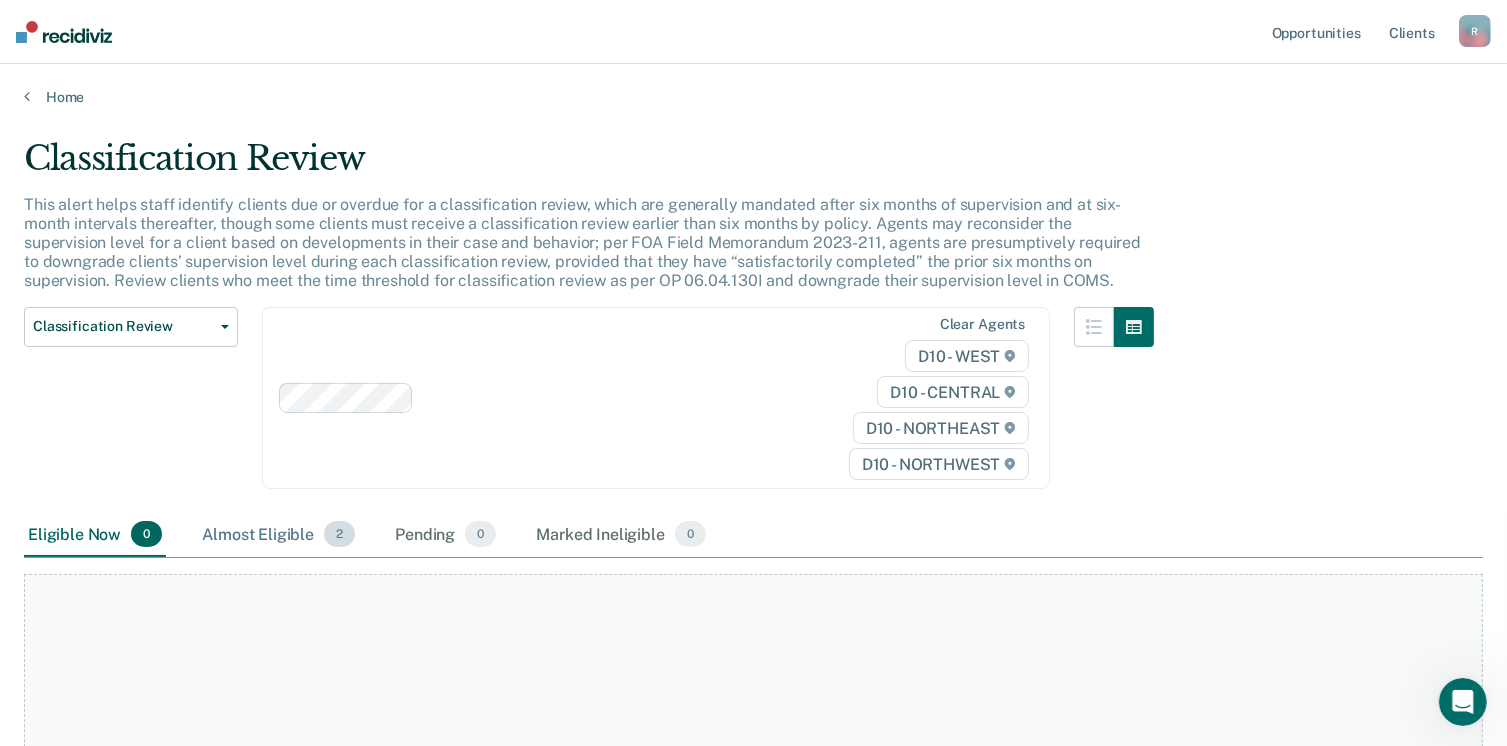 click on "Almost Eligible 2" at bounding box center [278, 535] 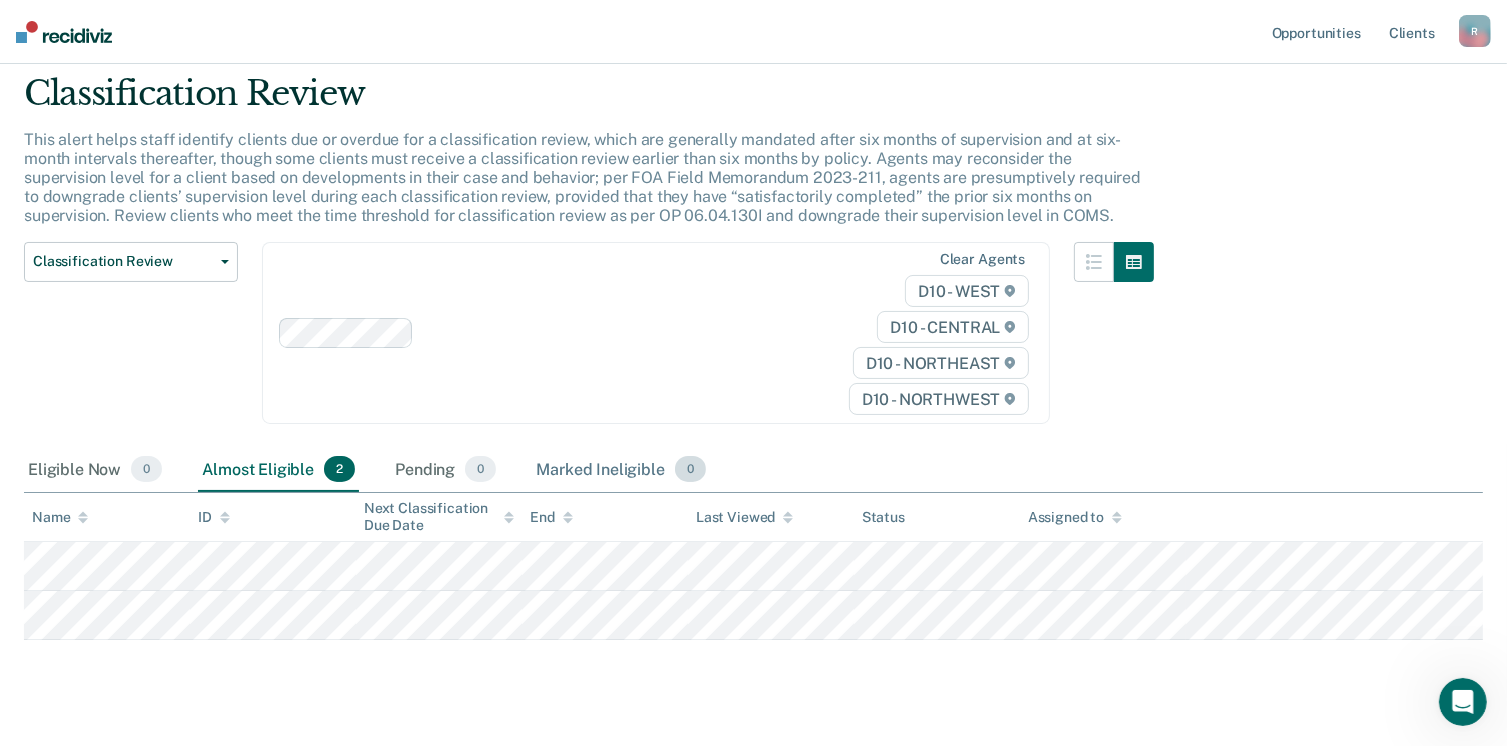 scroll, scrollTop: 100, scrollLeft: 0, axis: vertical 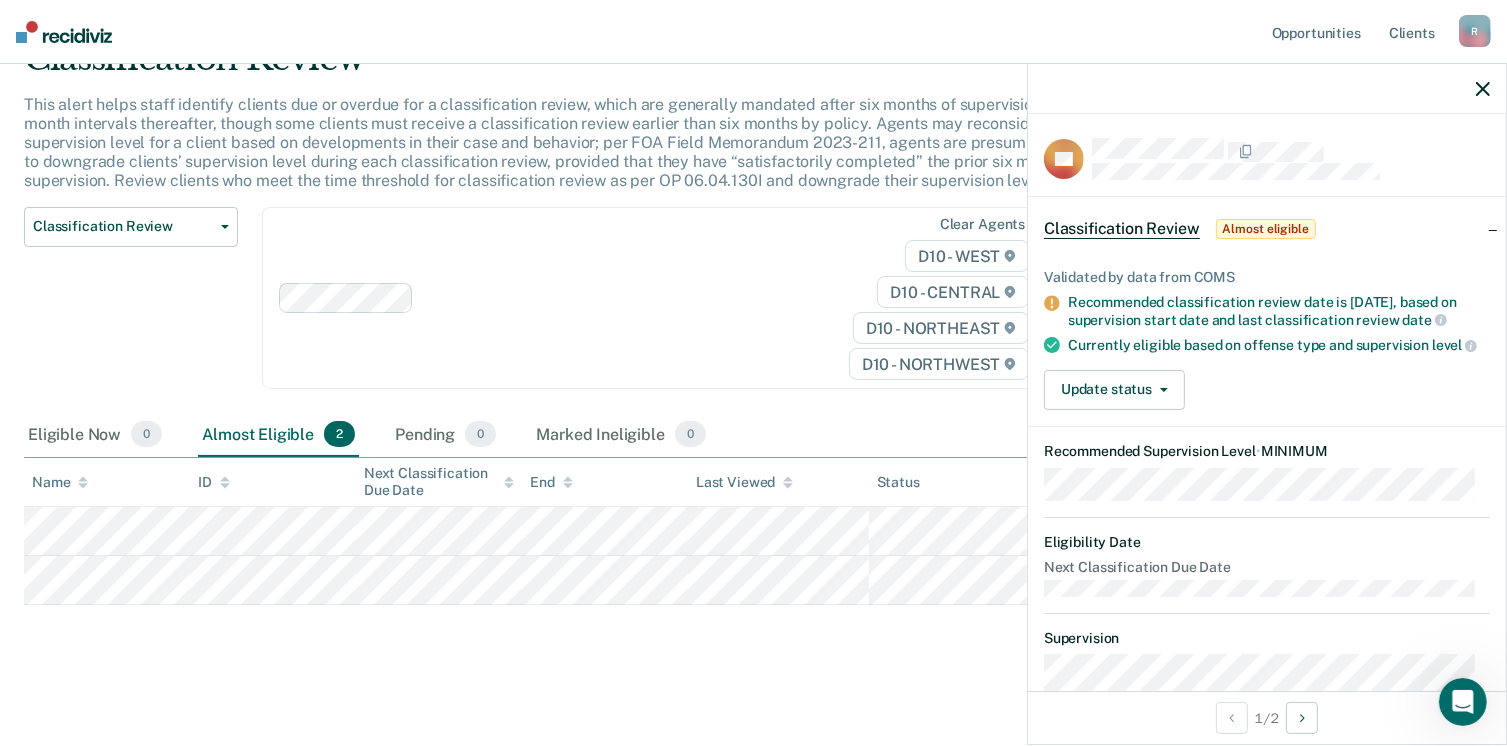 click at bounding box center (1267, 89) 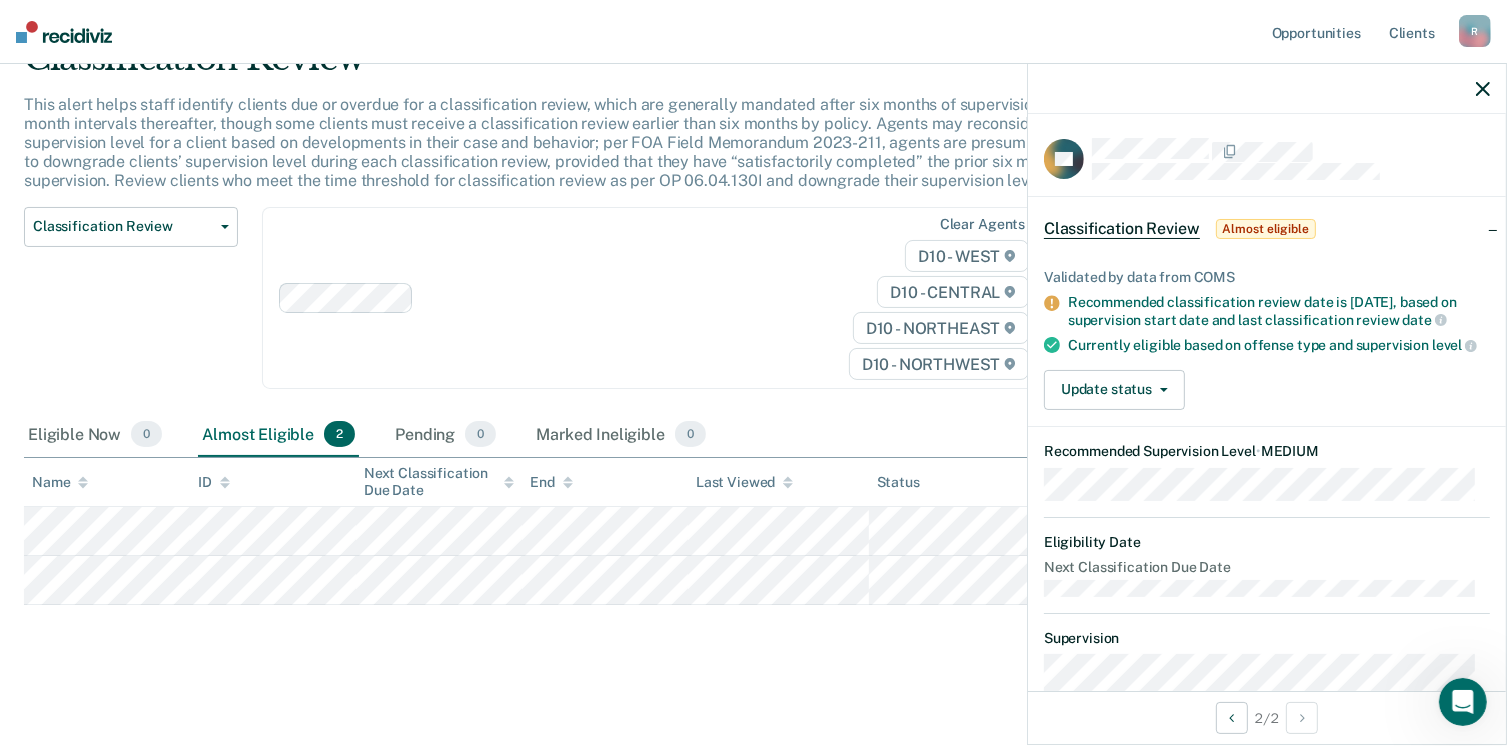click 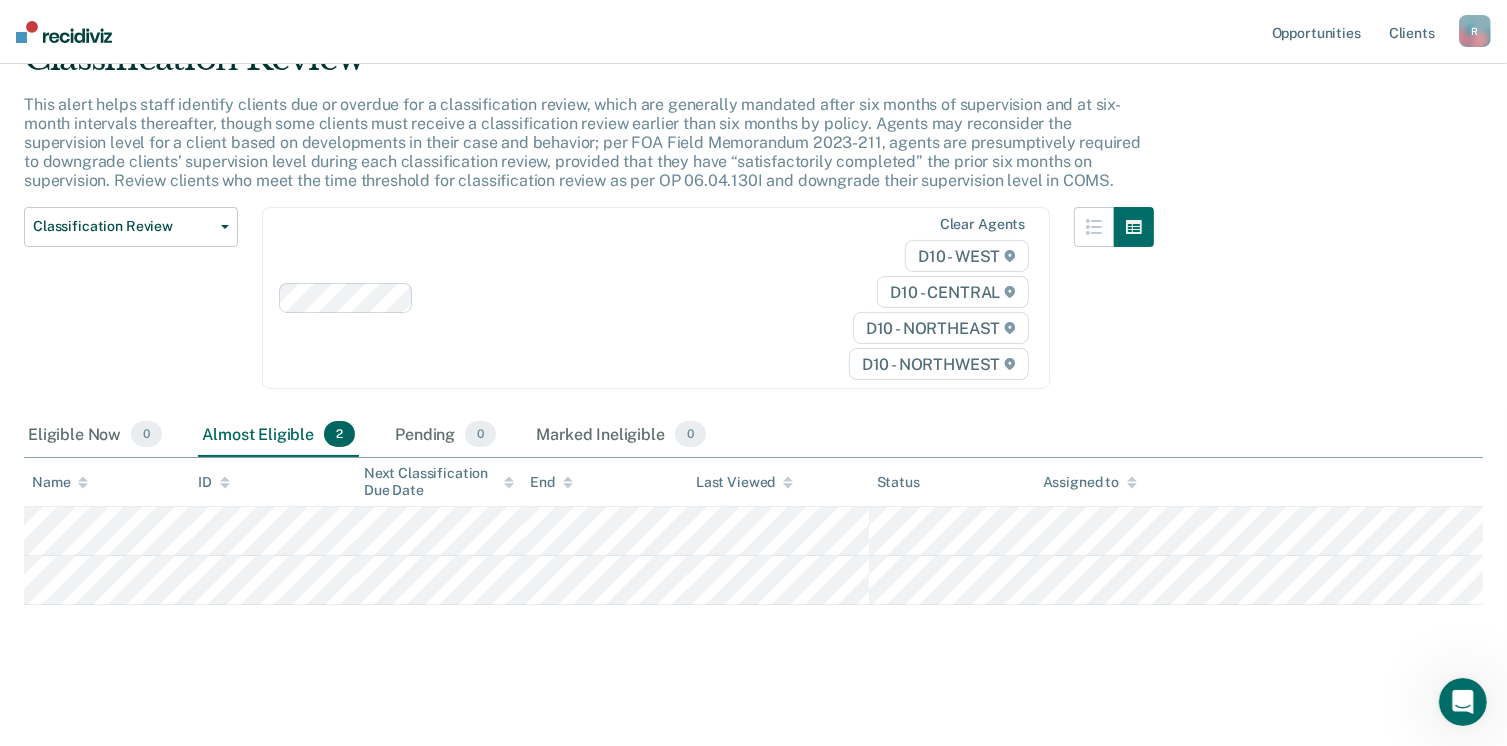 click on "R" at bounding box center (1475, 31) 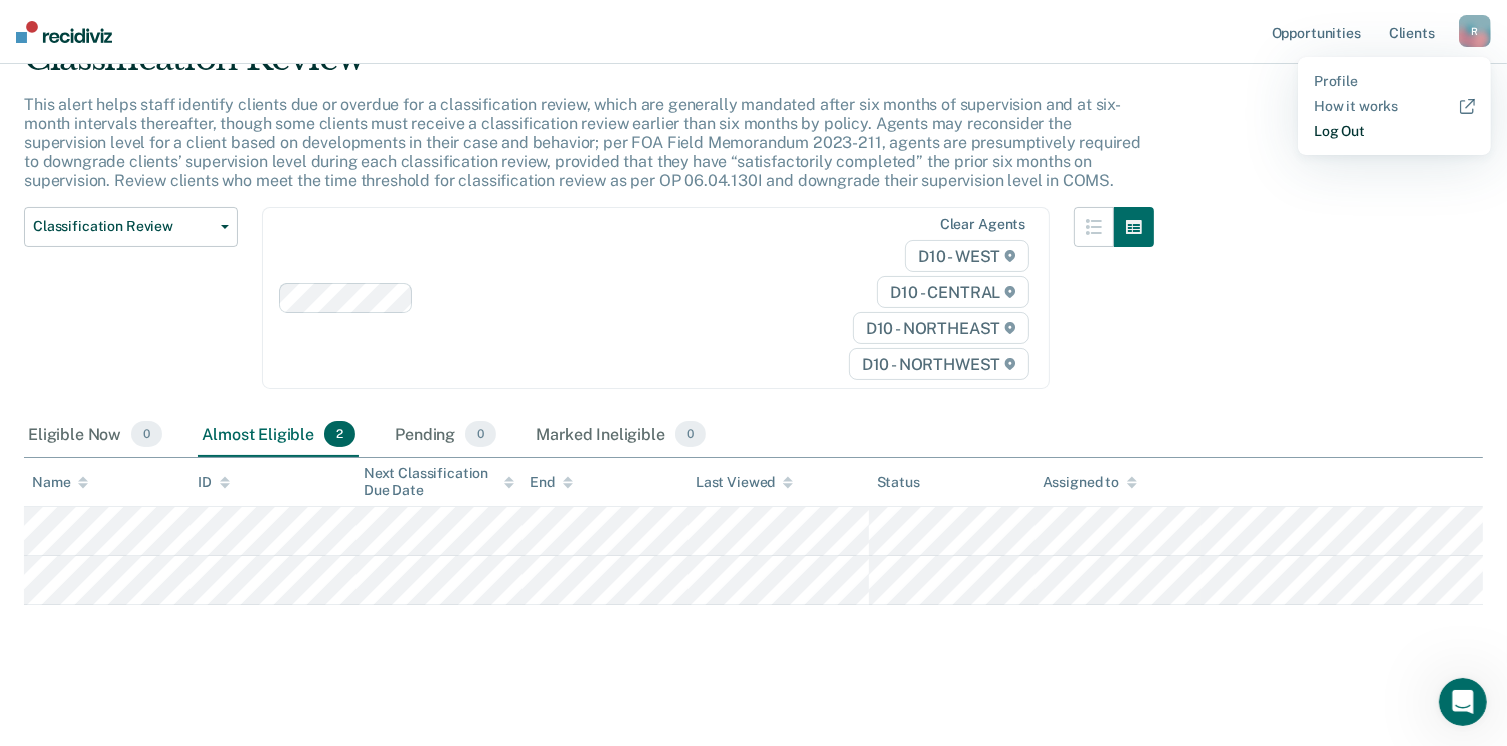click on "Log Out" at bounding box center (1394, 131) 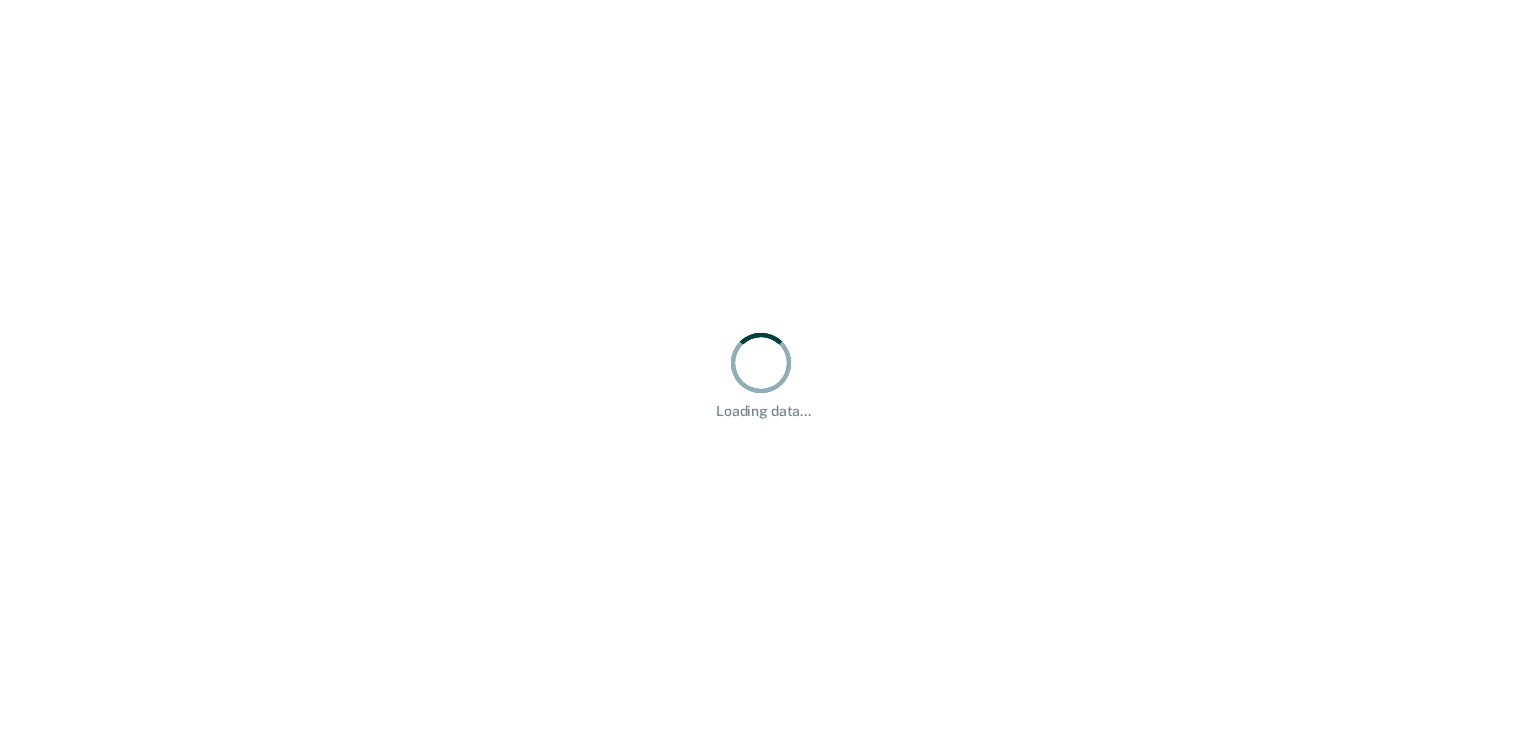 scroll, scrollTop: 0, scrollLeft: 0, axis: both 